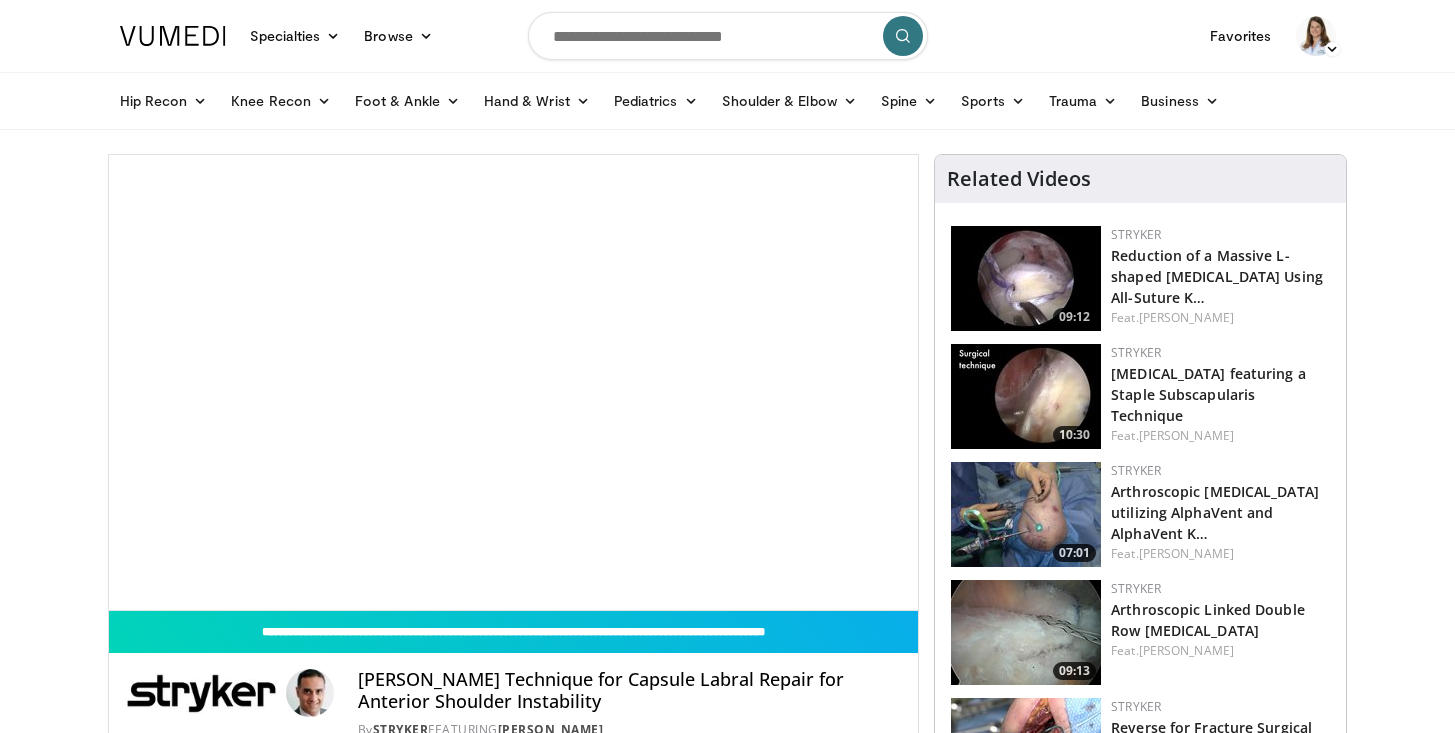 scroll, scrollTop: 0, scrollLeft: 0, axis: both 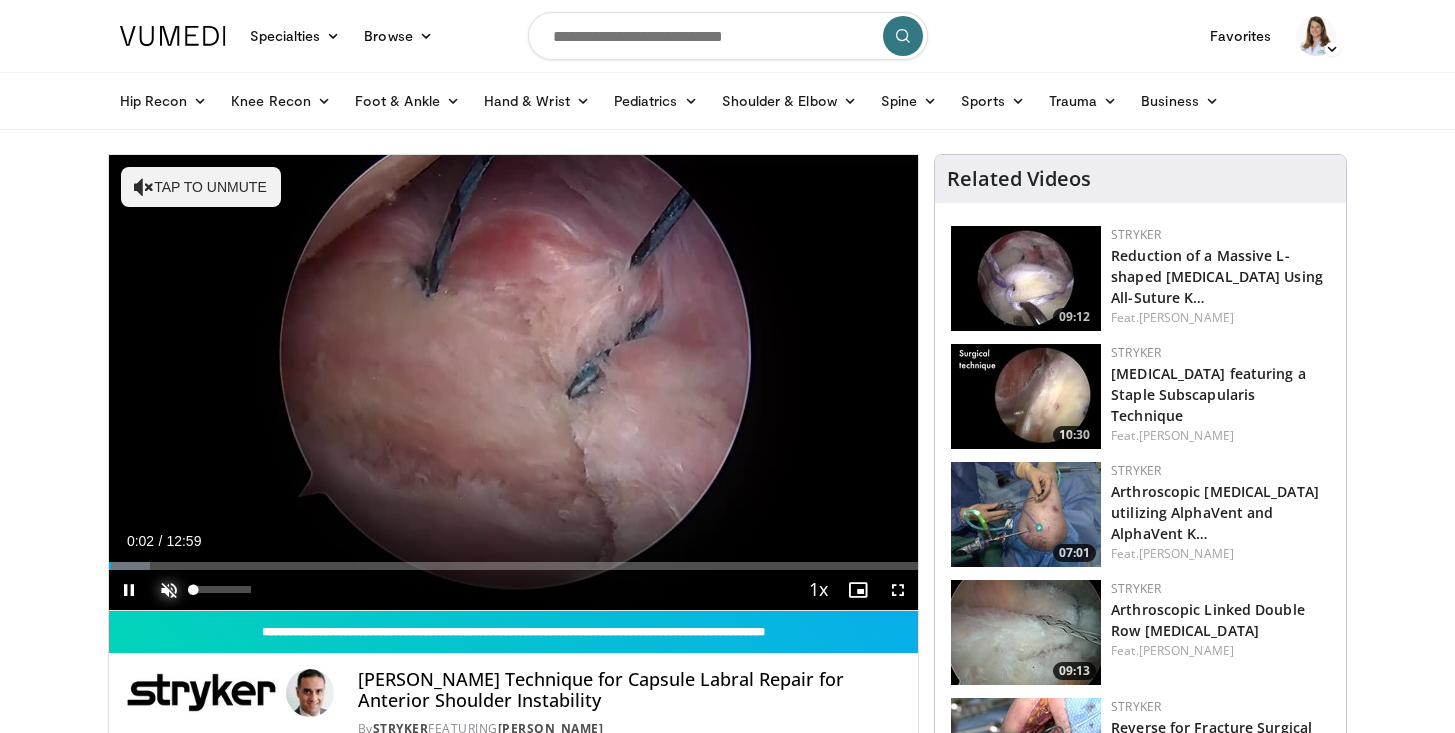 click at bounding box center [169, 590] 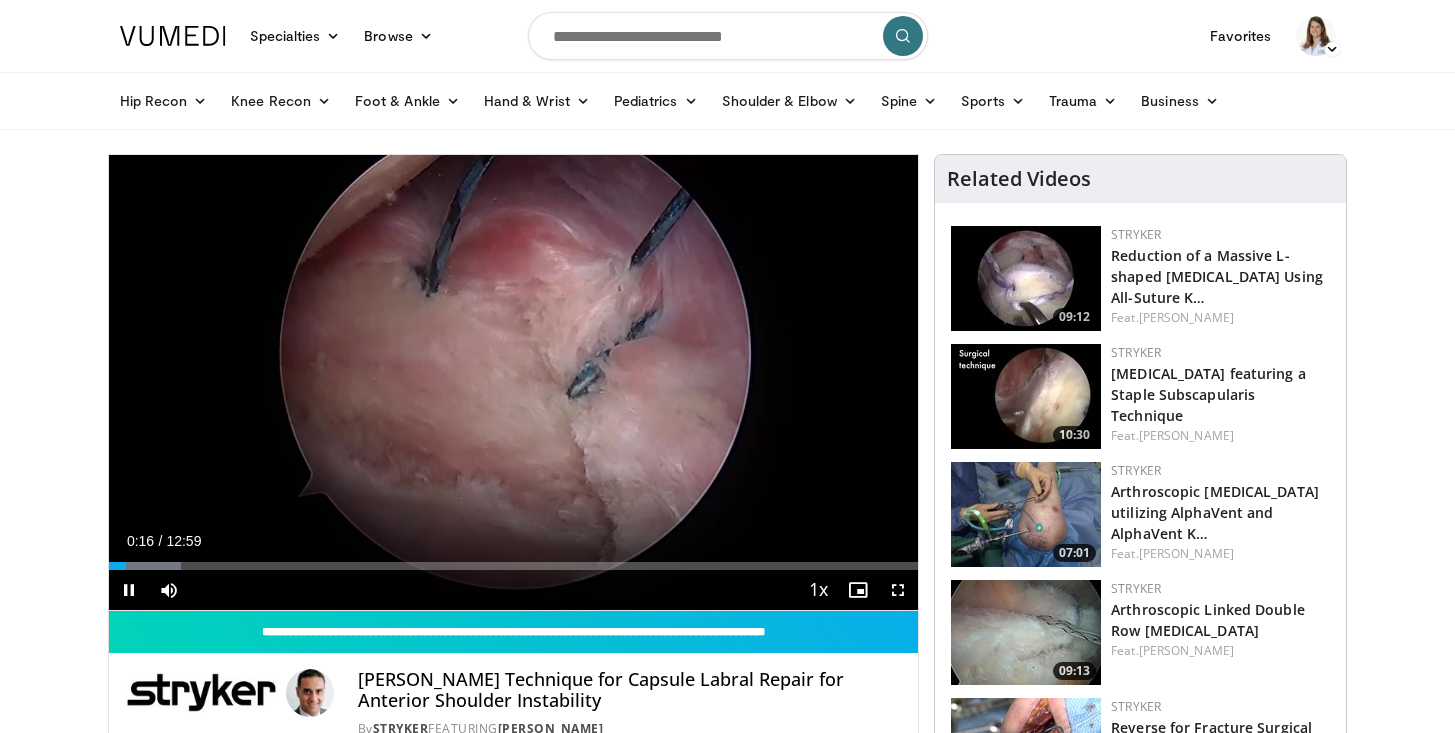 click on "+" at bounding box center [207, 620] 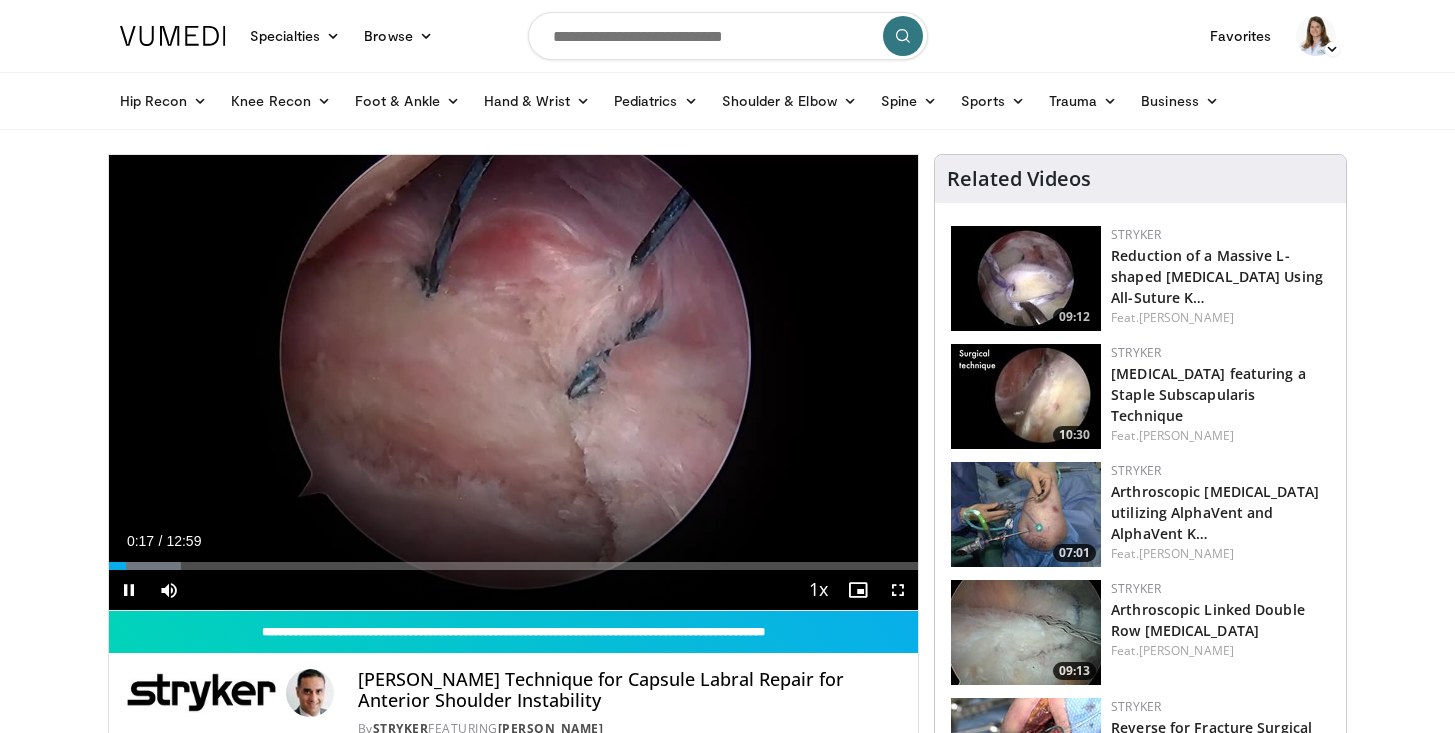 click on "+" at bounding box center [207, 620] 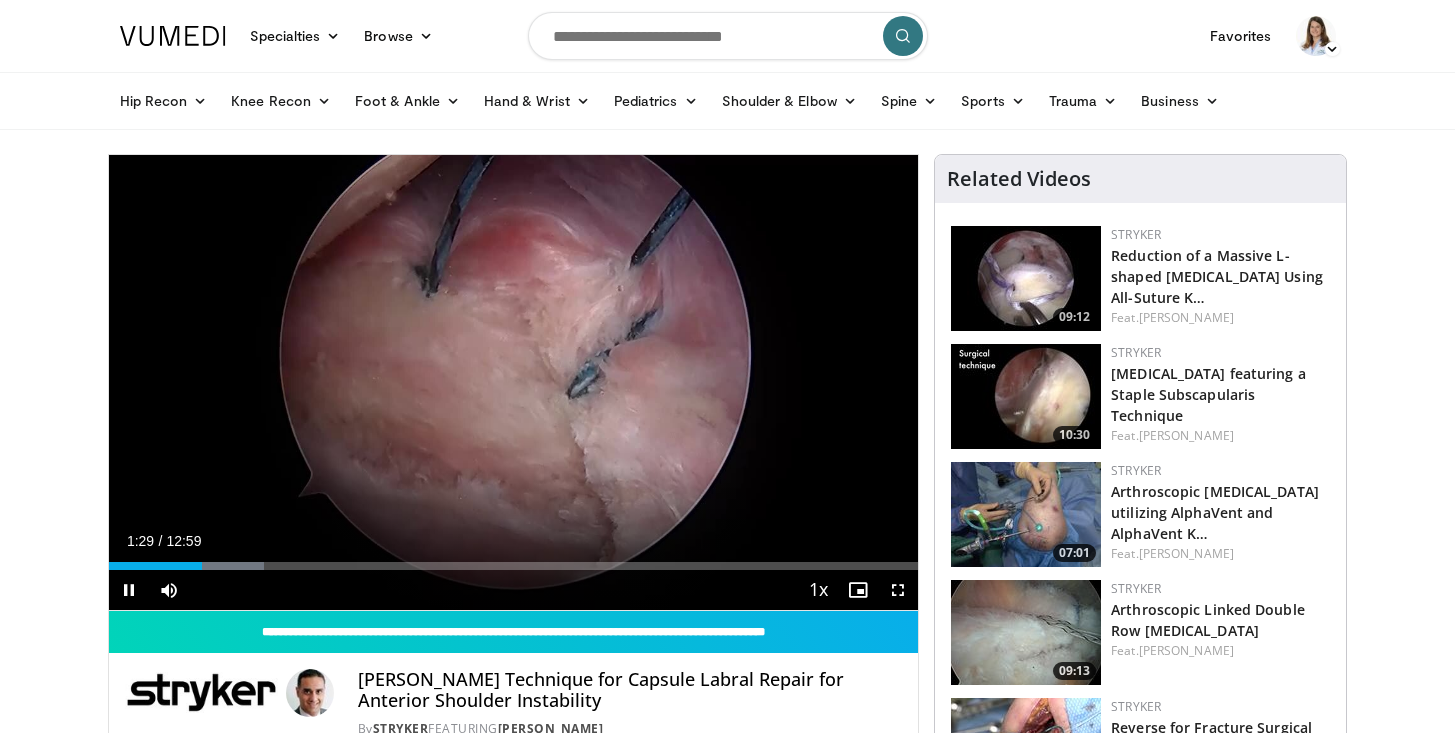 click on "+" at bounding box center [207, 620] 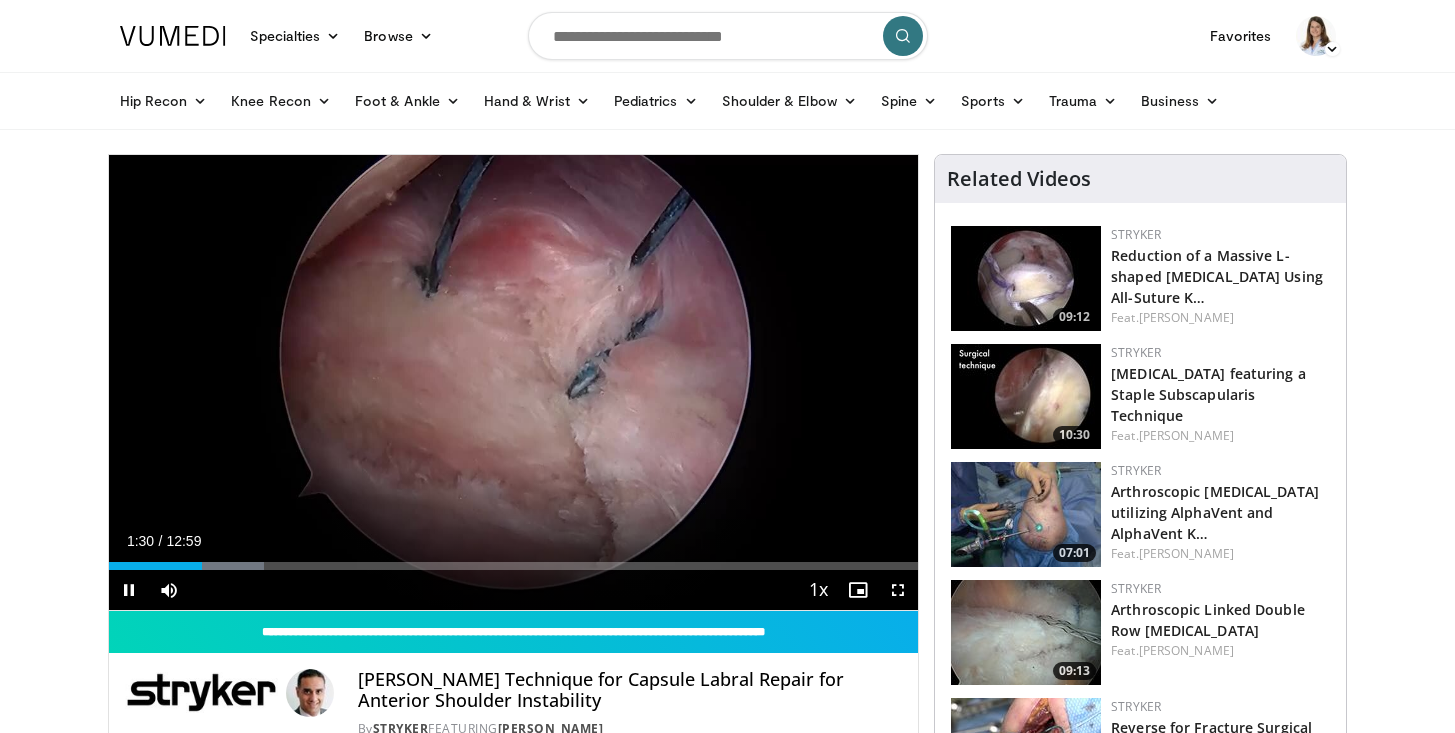 click on "+" at bounding box center (207, 620) 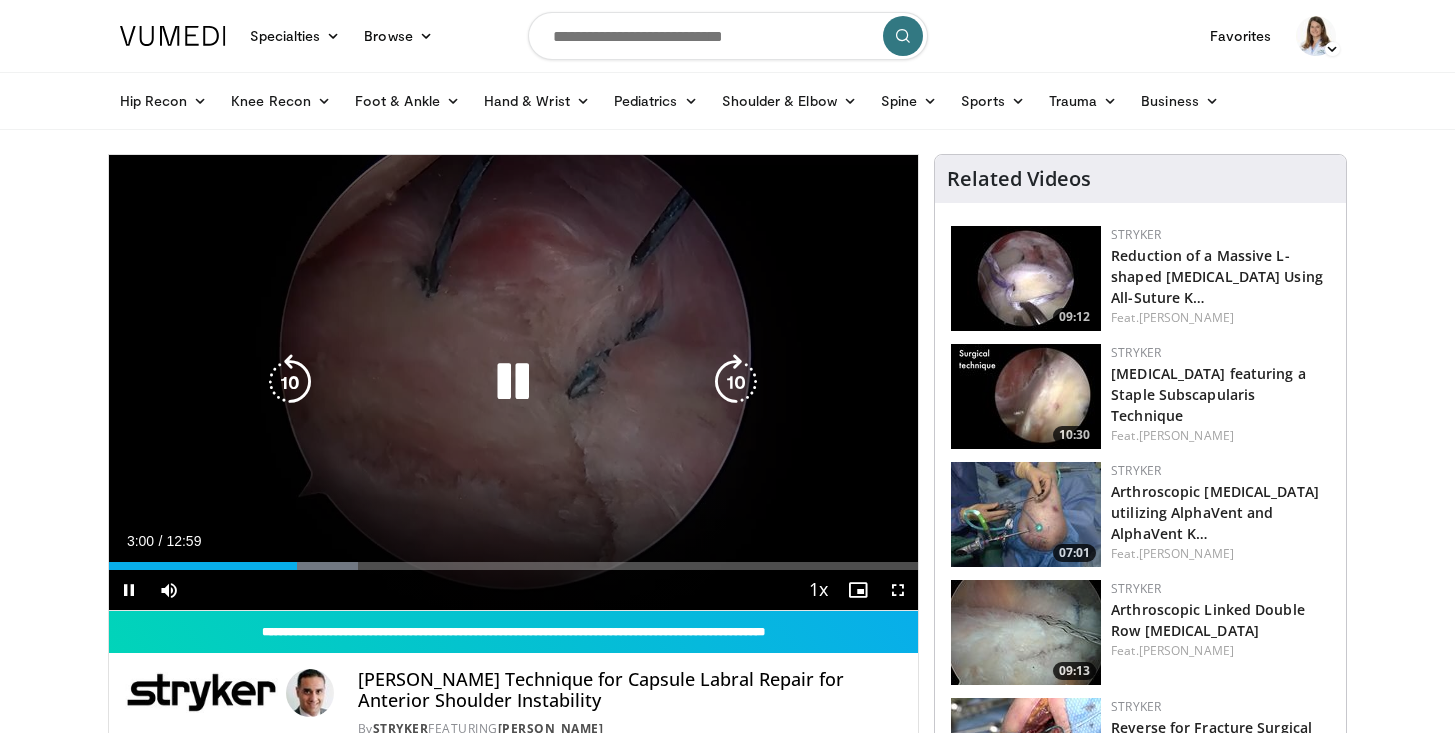 click at bounding box center [513, 382] 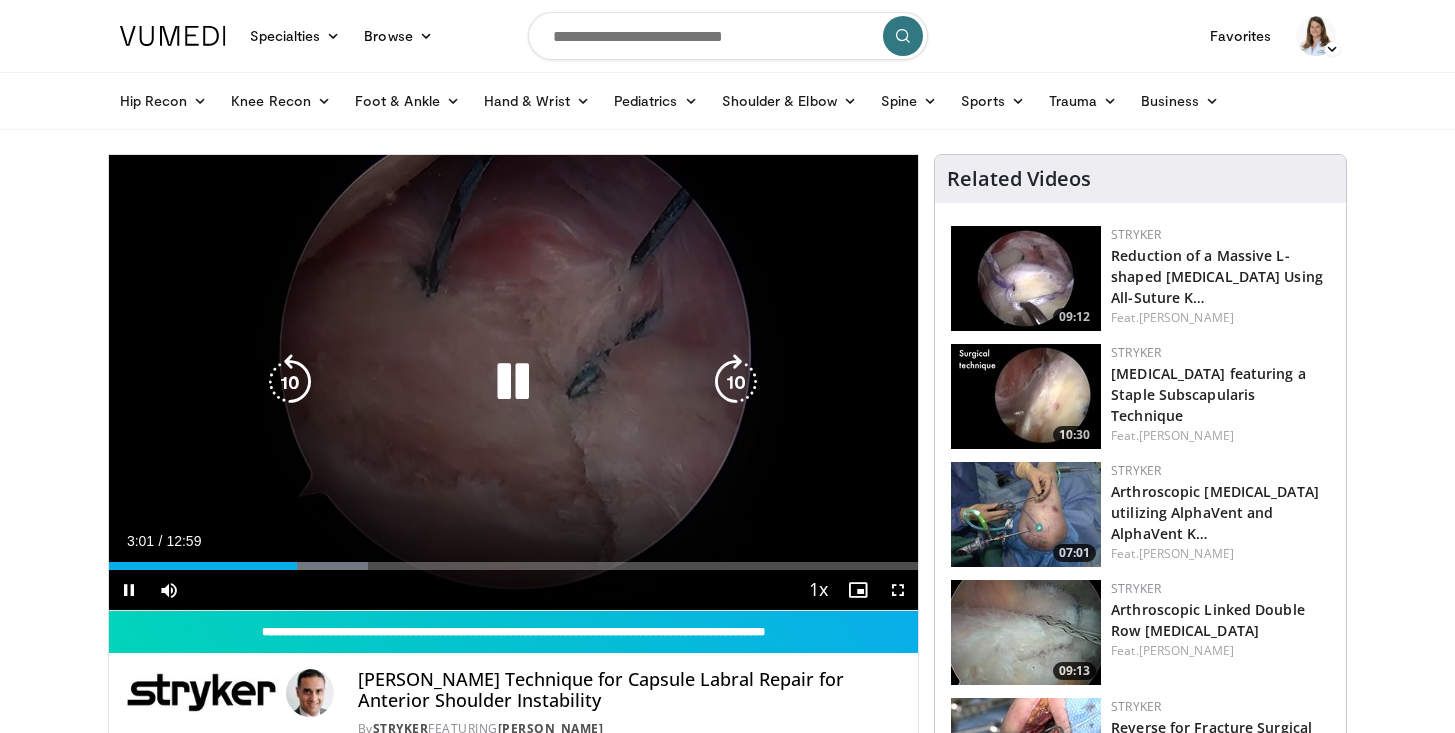 click at bounding box center (513, 382) 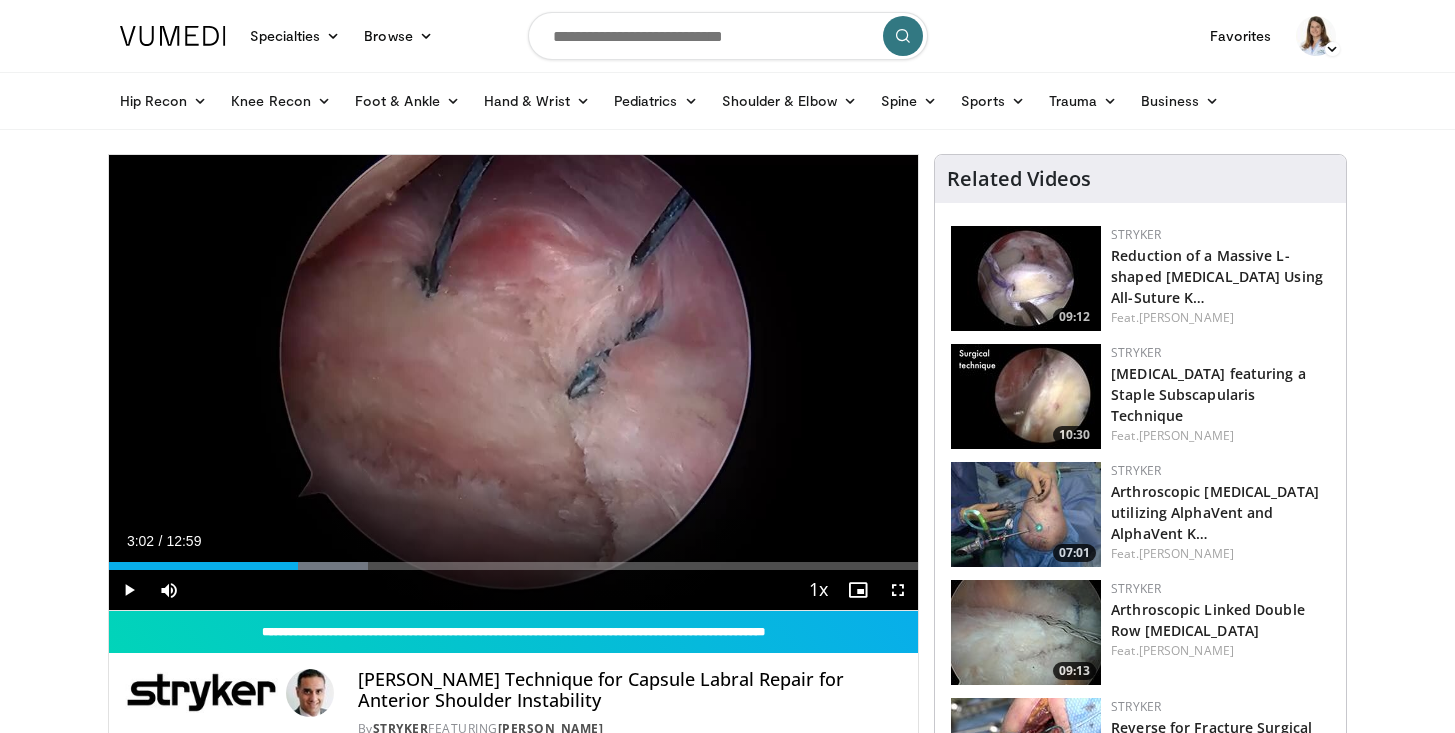 click on "10 seconds
Tap to unmute" at bounding box center (514, 382) 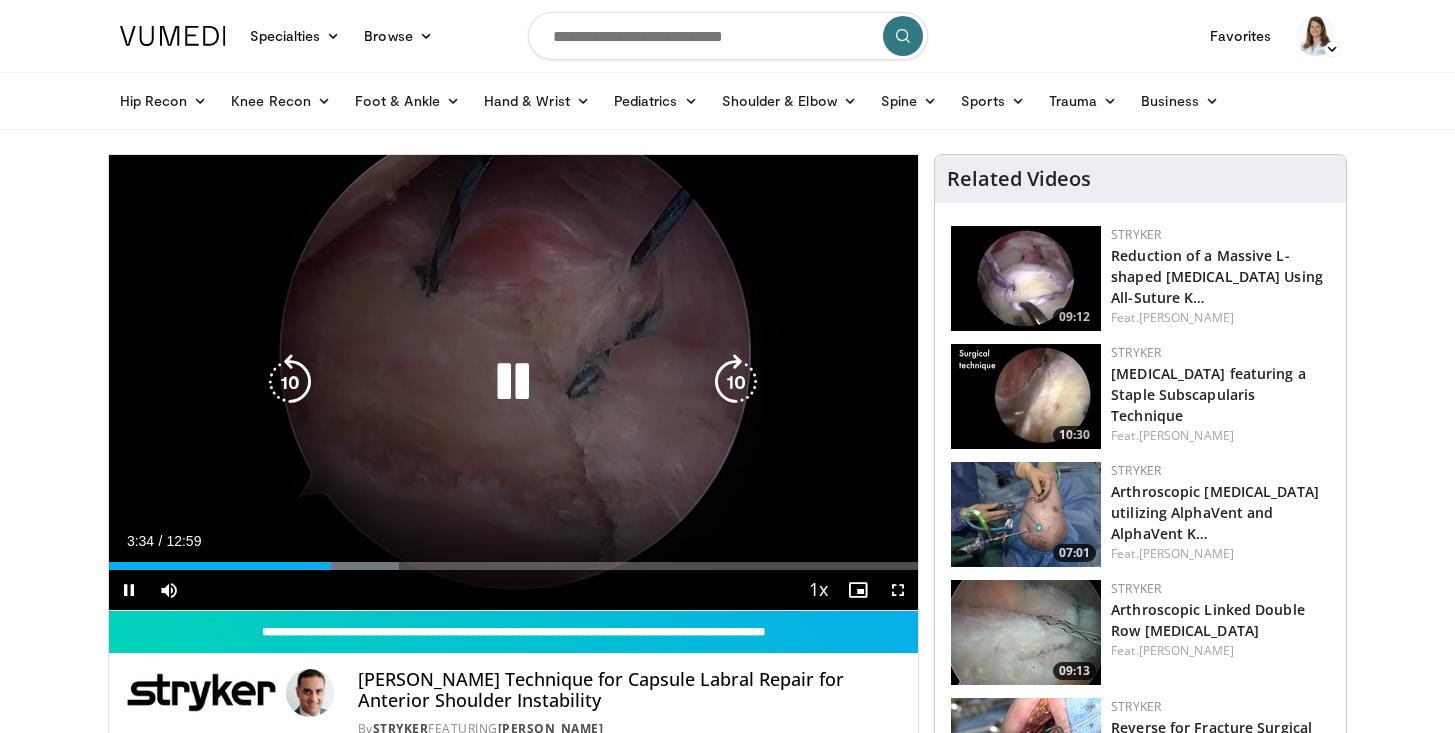 click at bounding box center [513, 382] 